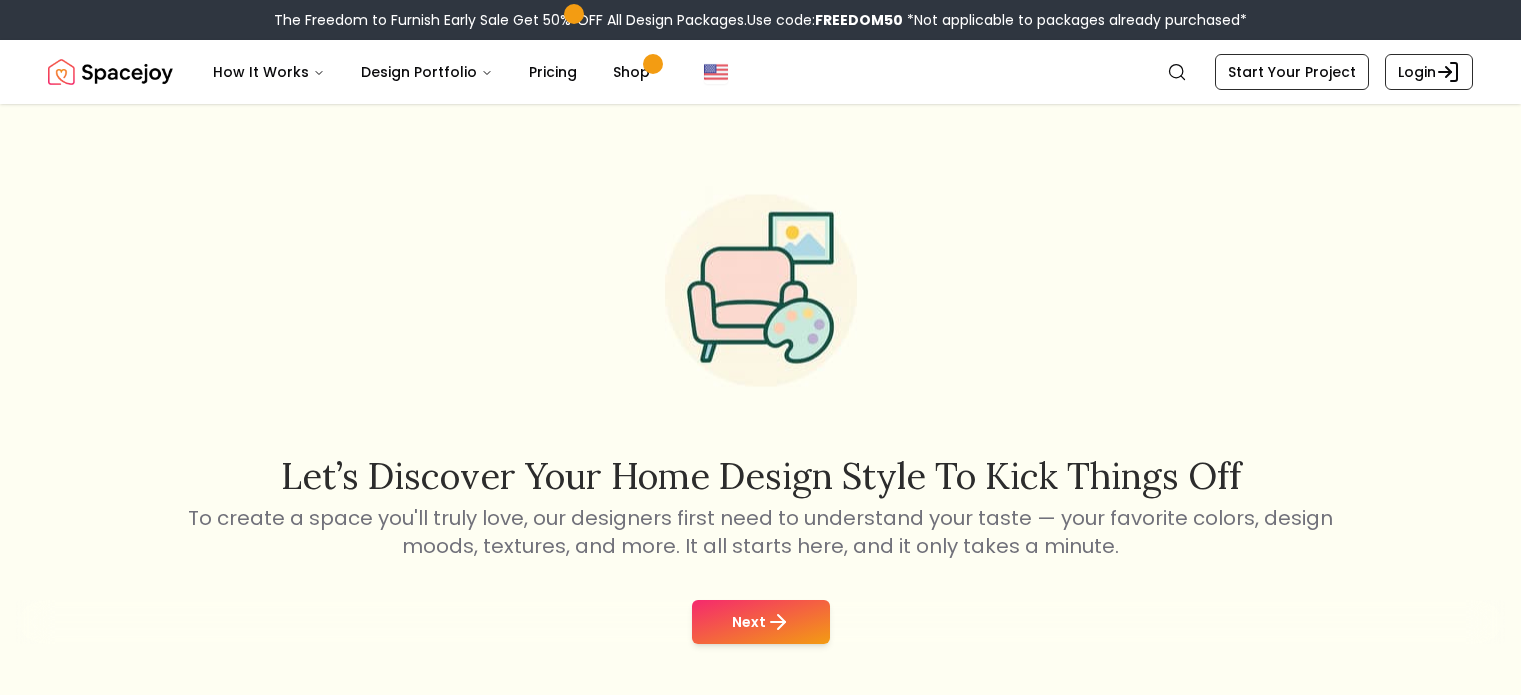 scroll, scrollTop: 0, scrollLeft: 0, axis: both 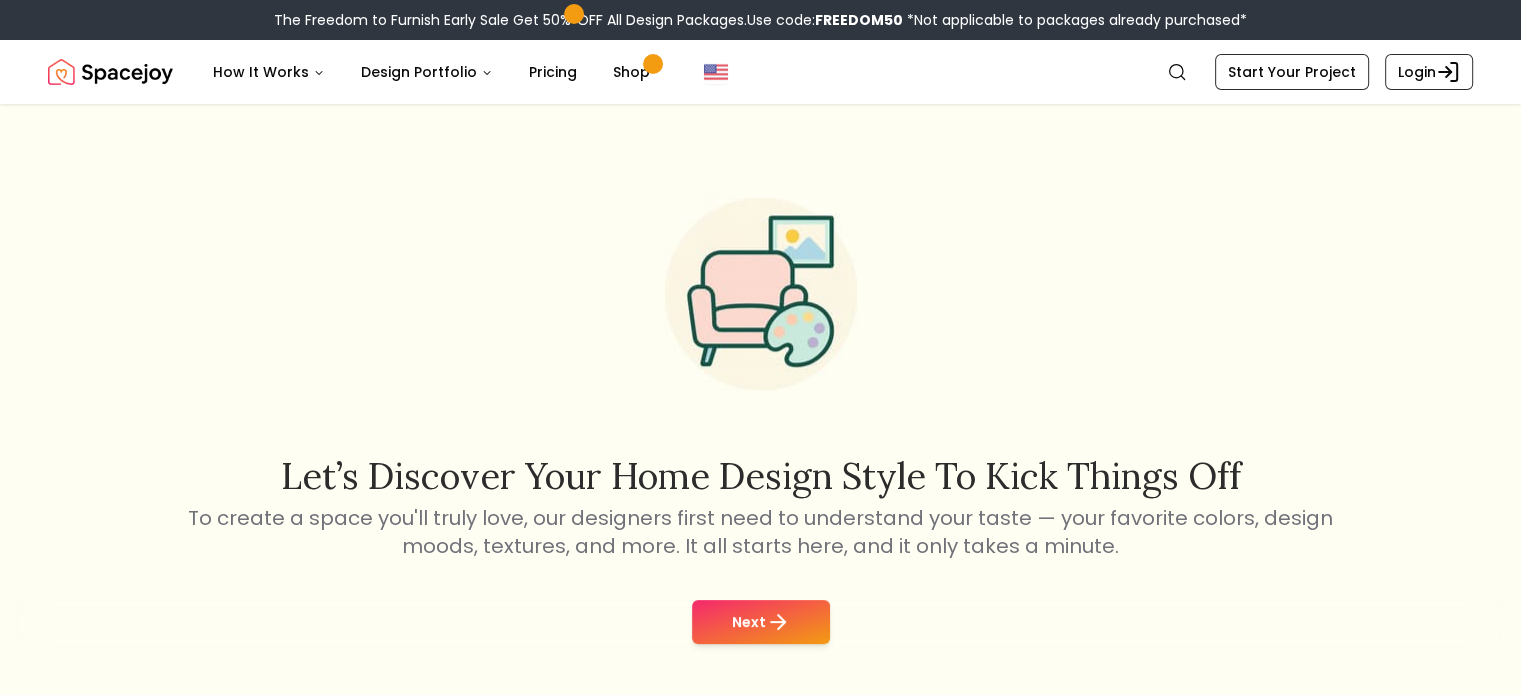 click on "Next" at bounding box center (761, 622) 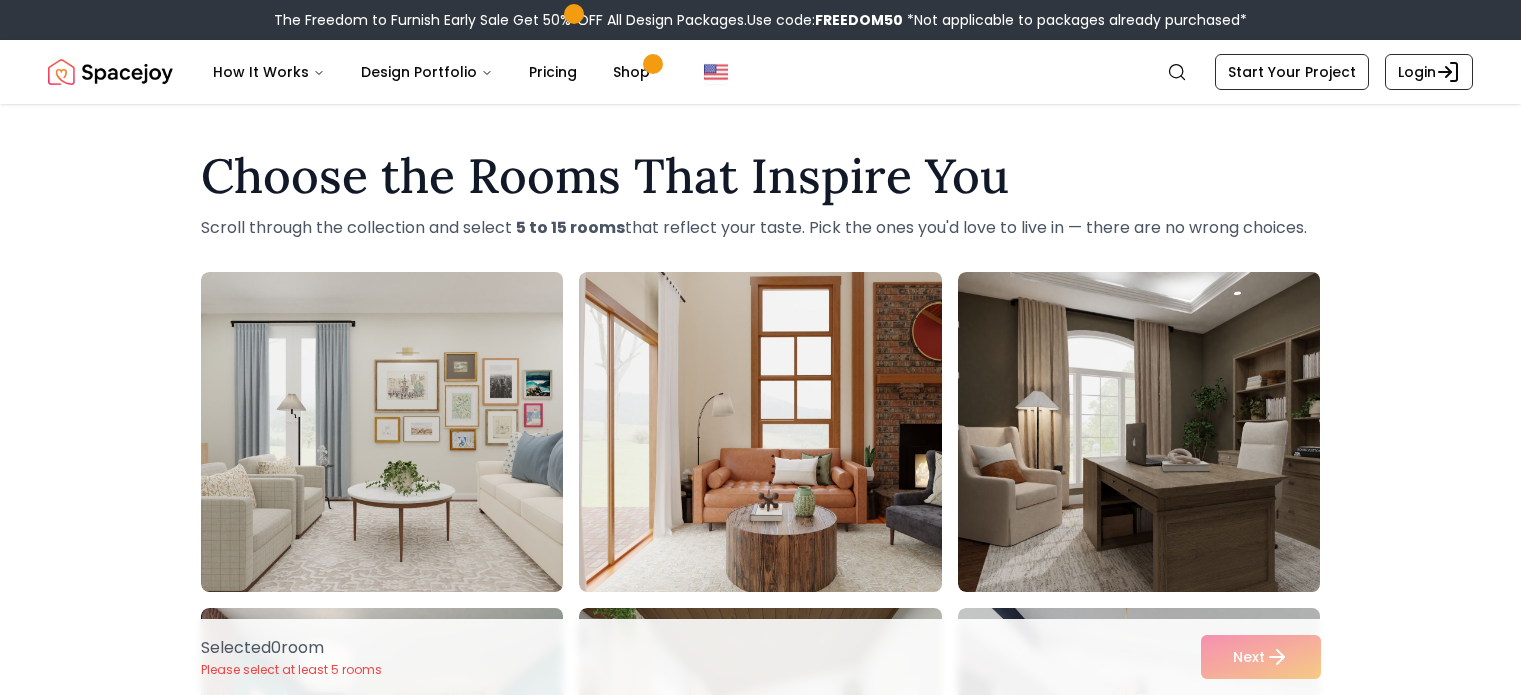 scroll, scrollTop: 0, scrollLeft: 0, axis: both 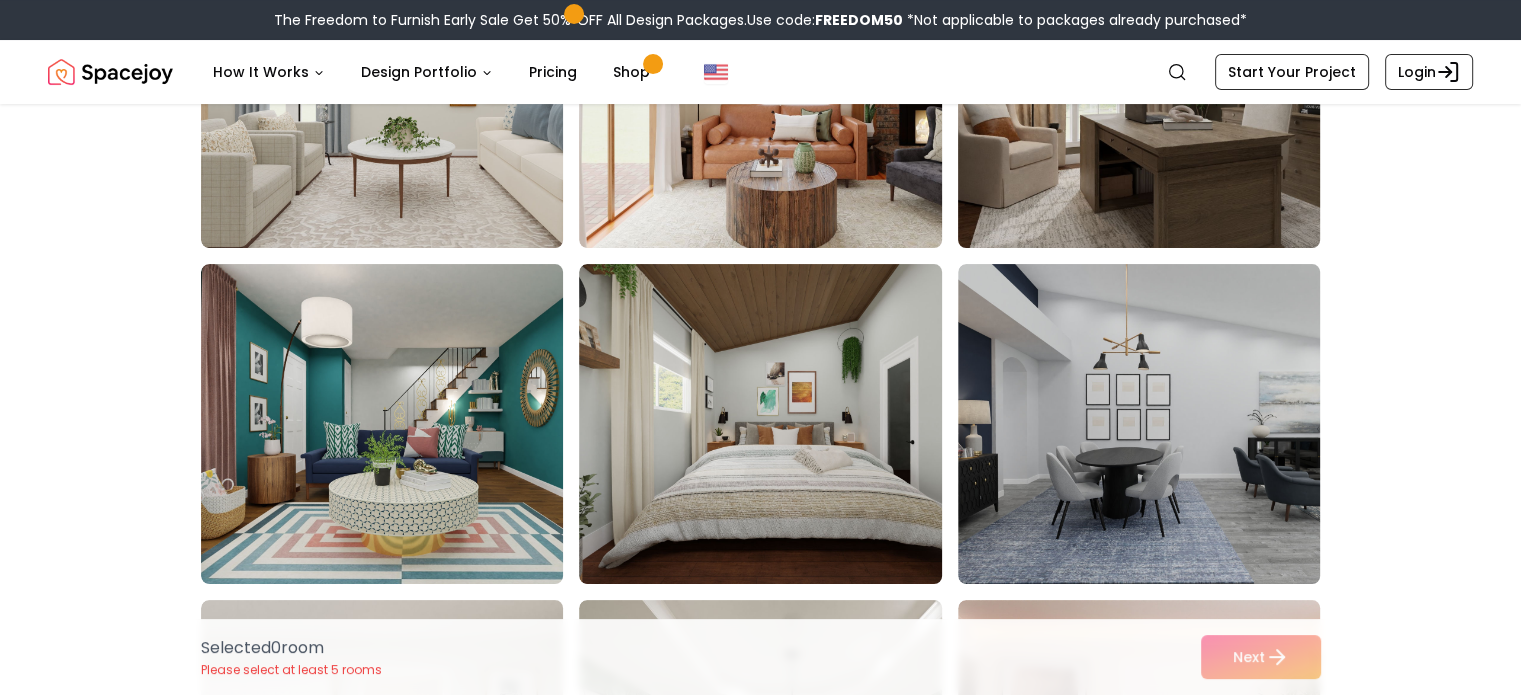 click at bounding box center [1158, 88] 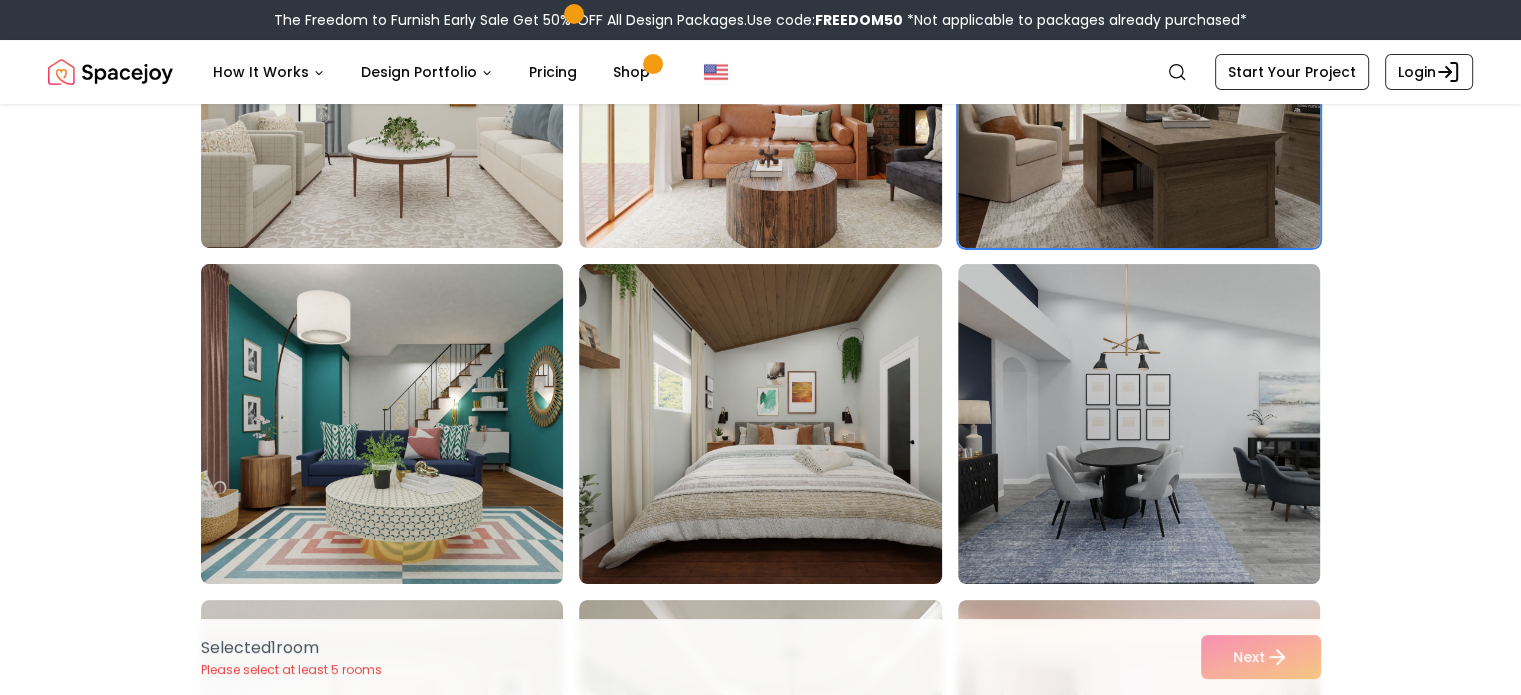 click at bounding box center [401, 424] 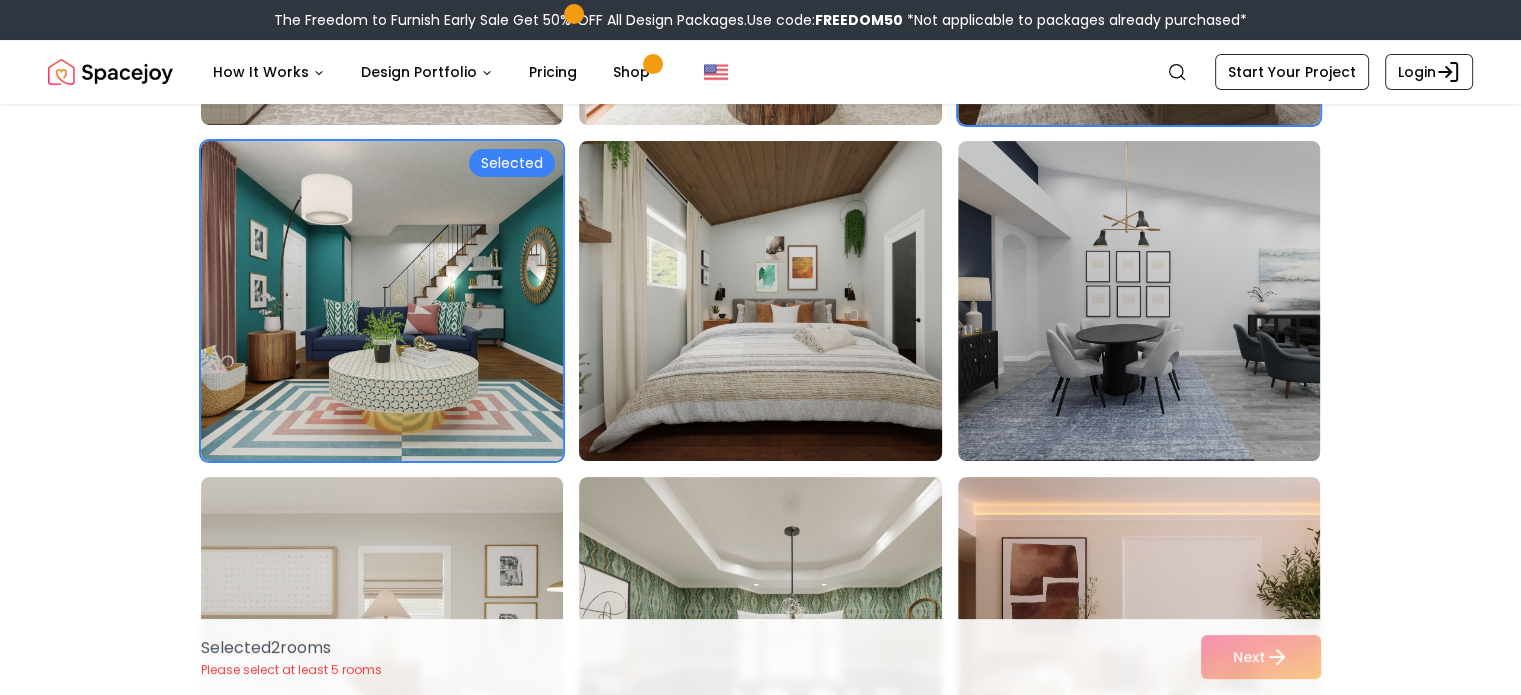 click at bounding box center (779, 301) 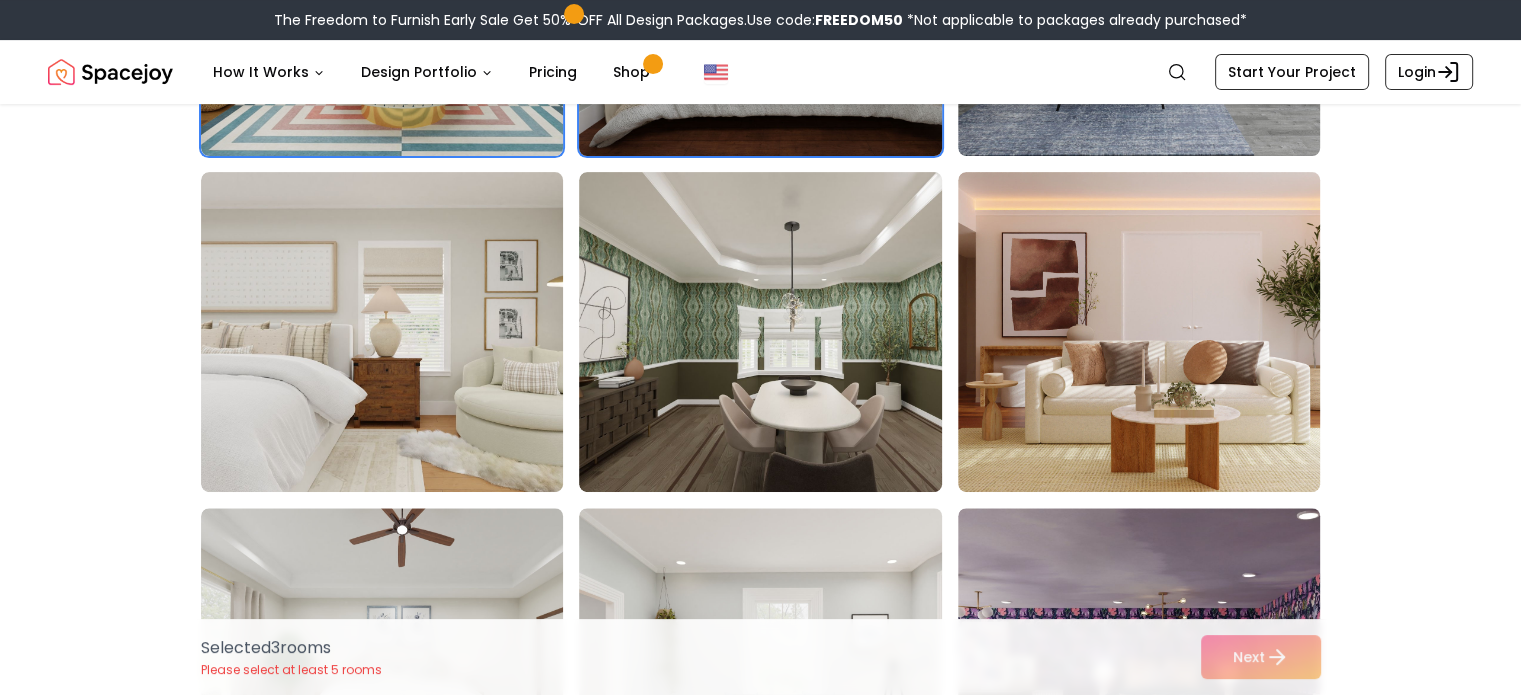 scroll, scrollTop: 840, scrollLeft: 0, axis: vertical 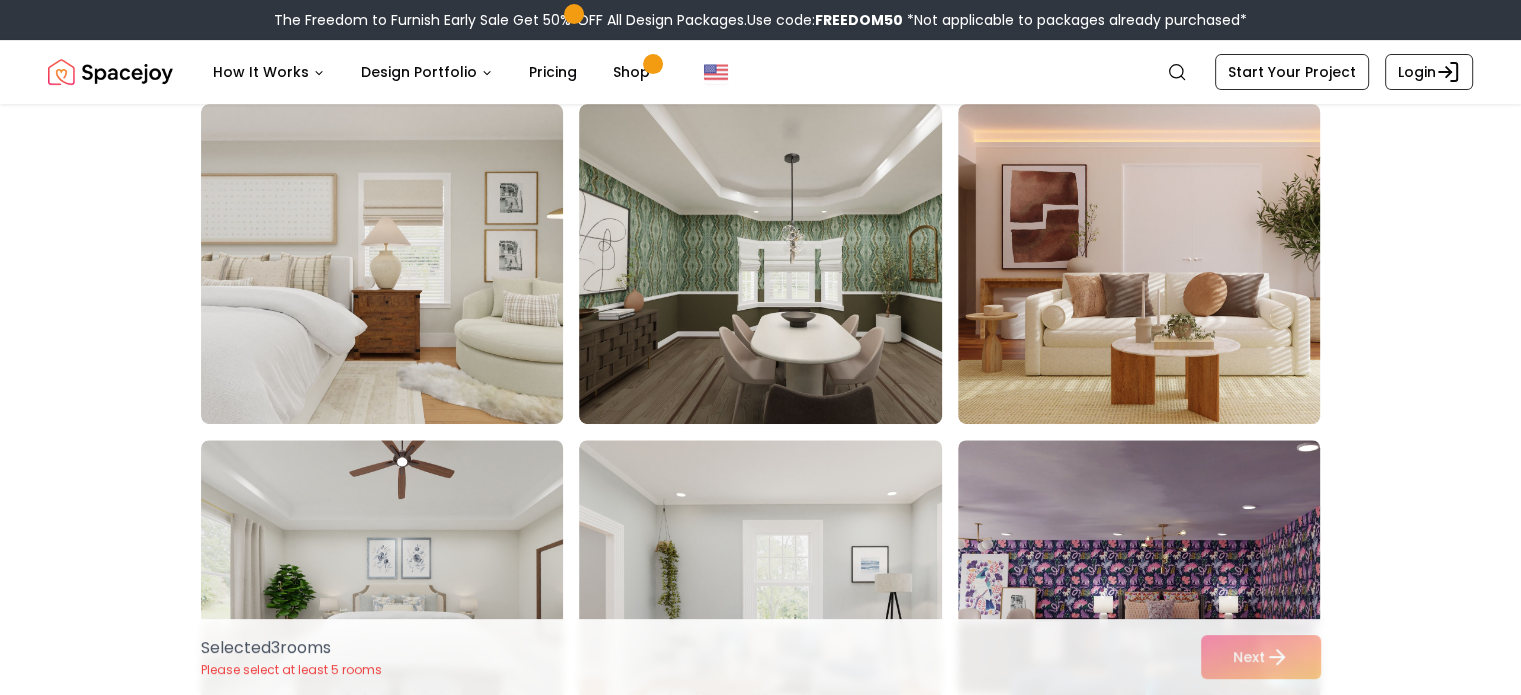 click on "Selected Selected Selected" at bounding box center (761, 600) 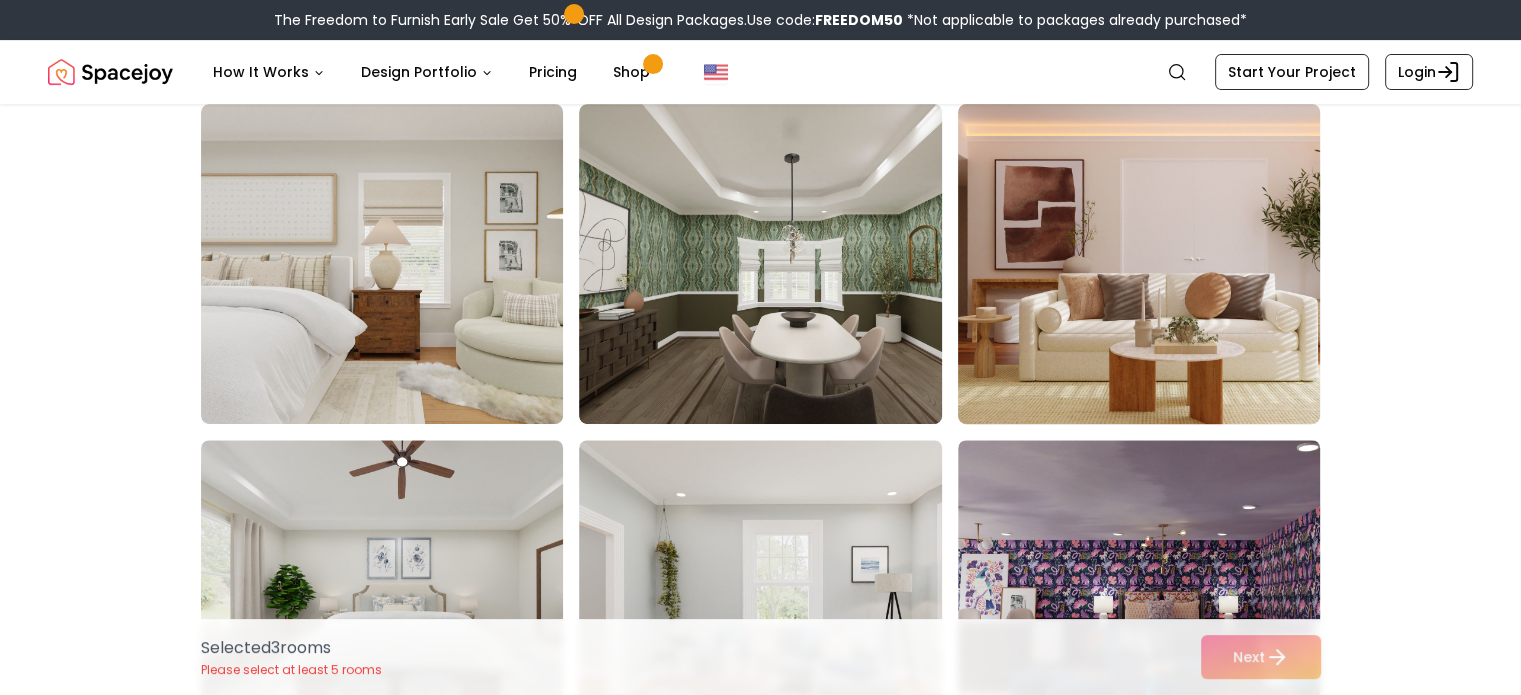click at bounding box center [1158, 264] 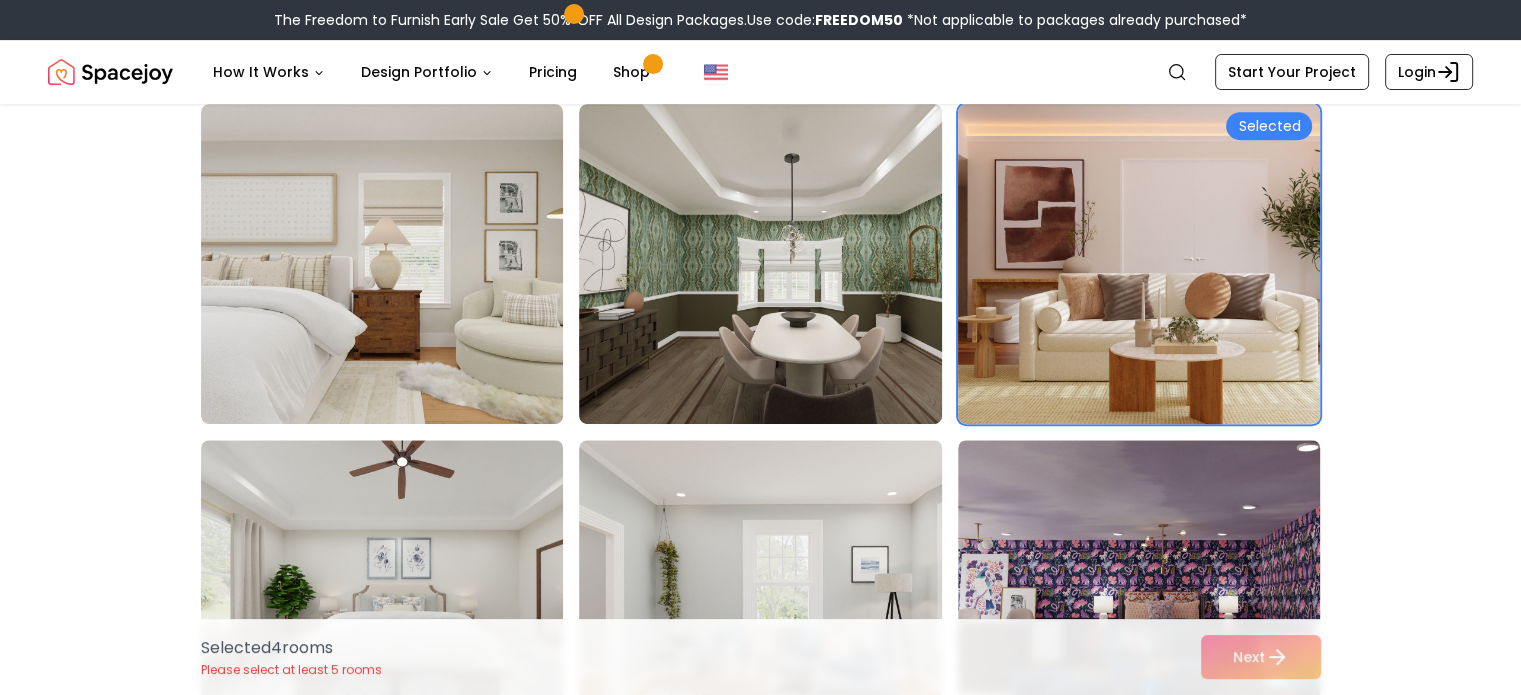 scroll, scrollTop: 1046, scrollLeft: 0, axis: vertical 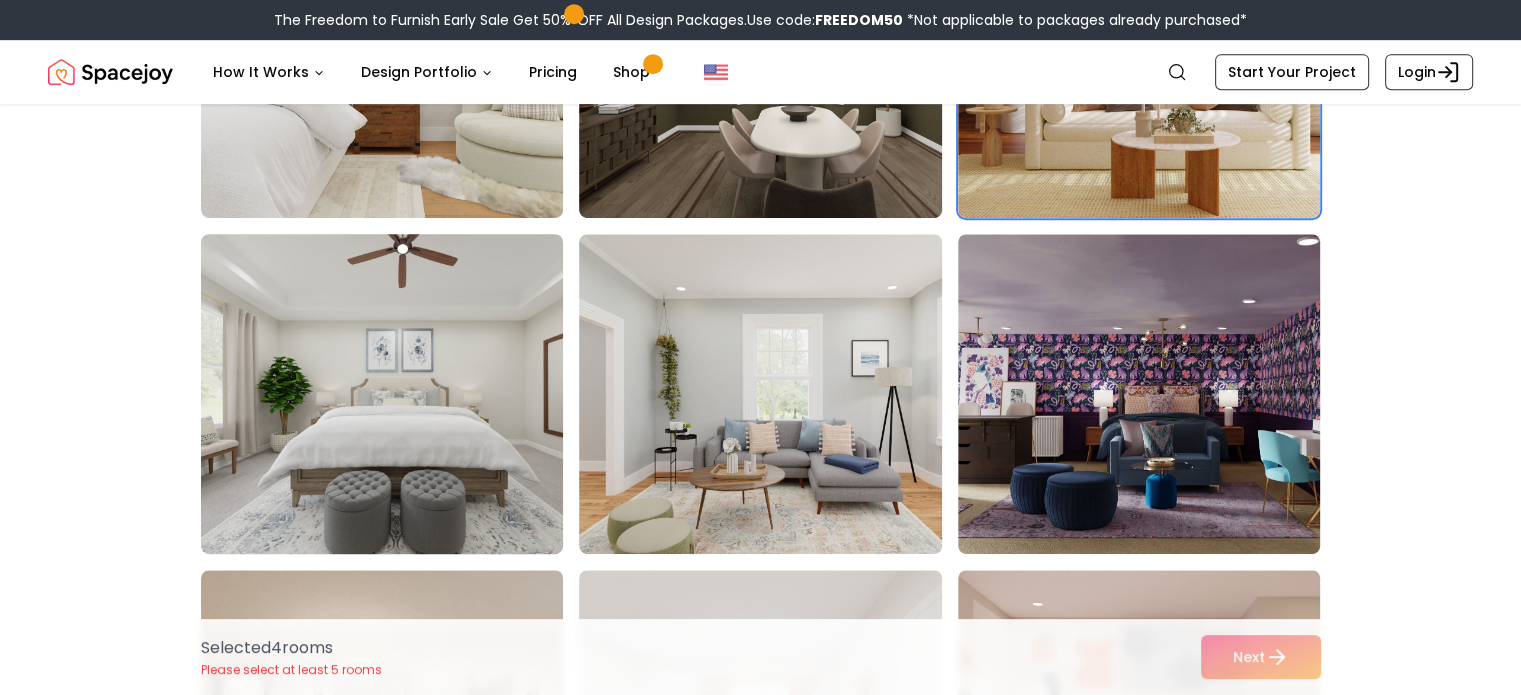 click at bounding box center (401, 394) 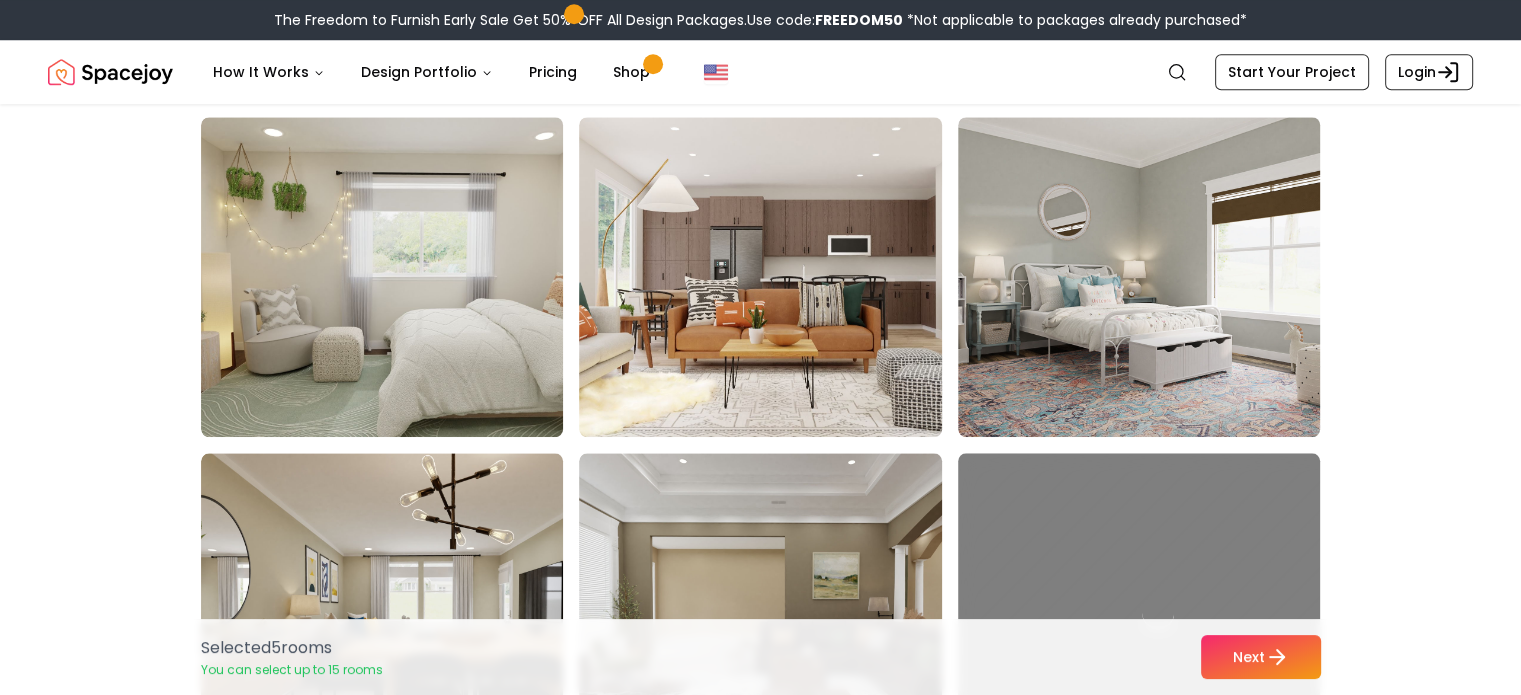 scroll, scrollTop: 1836, scrollLeft: 0, axis: vertical 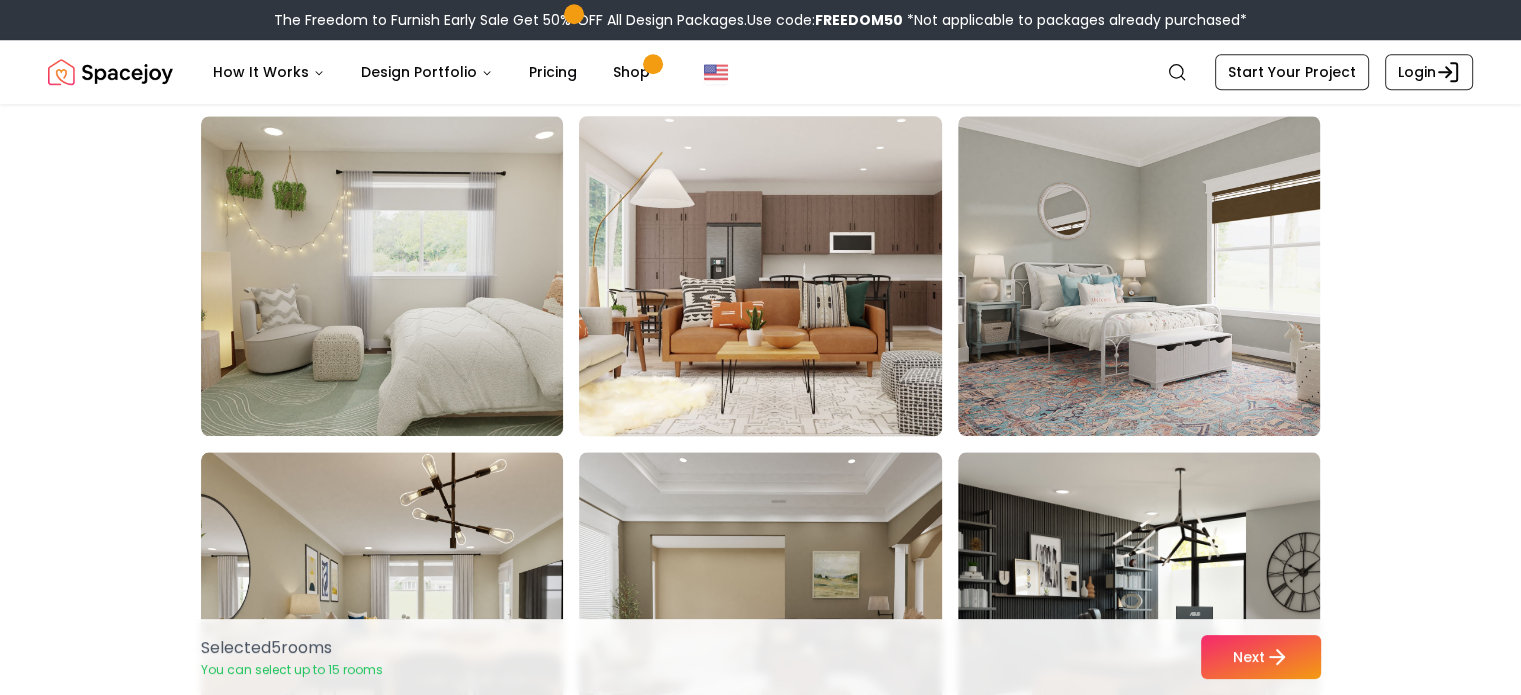 click at bounding box center [779, 276] 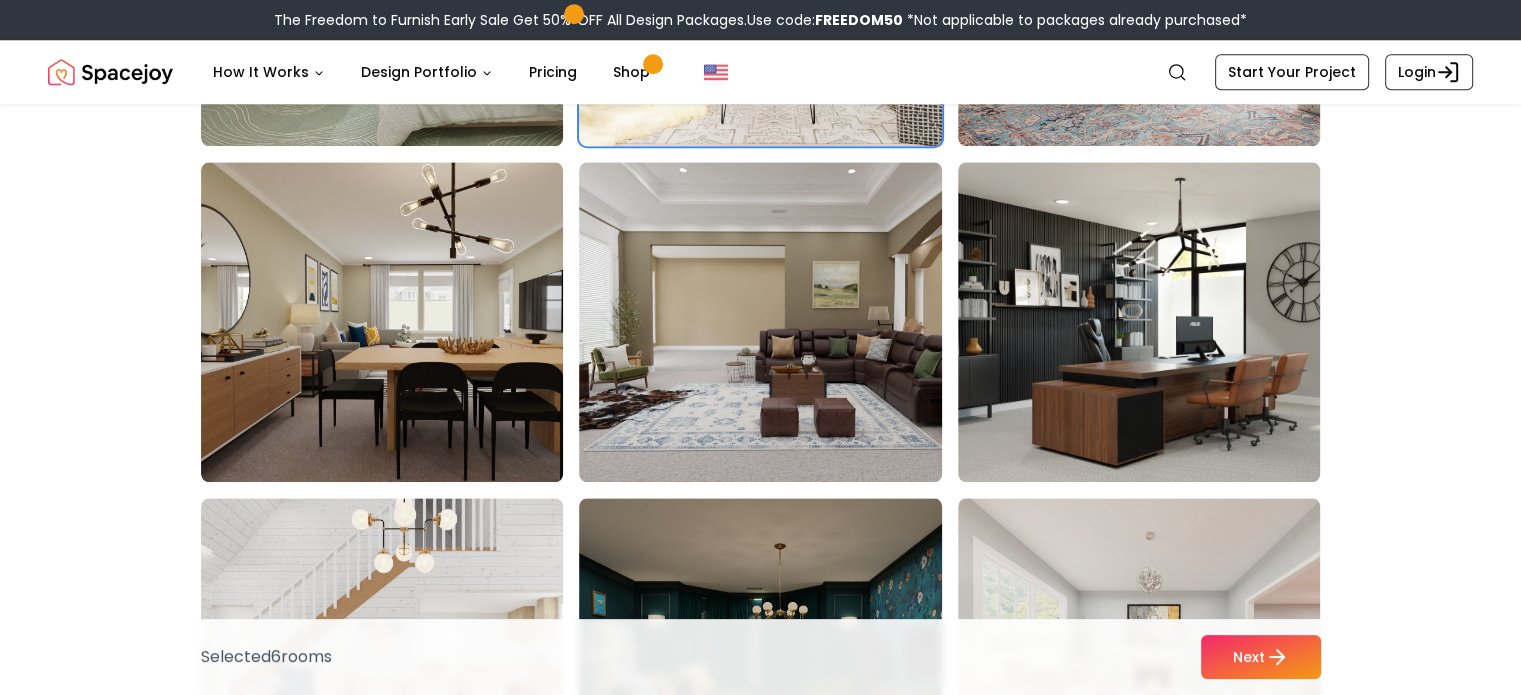 scroll, scrollTop: 2127, scrollLeft: 0, axis: vertical 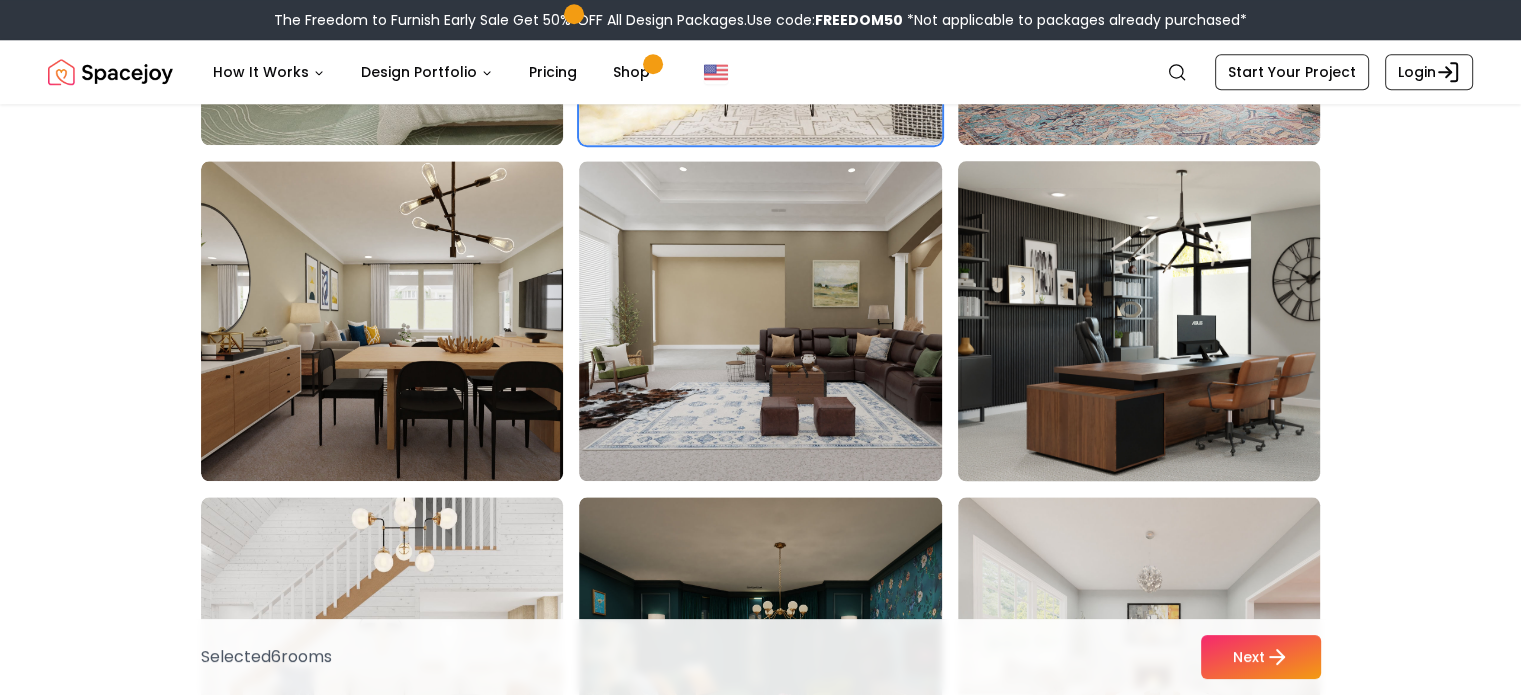 click at bounding box center (1158, 321) 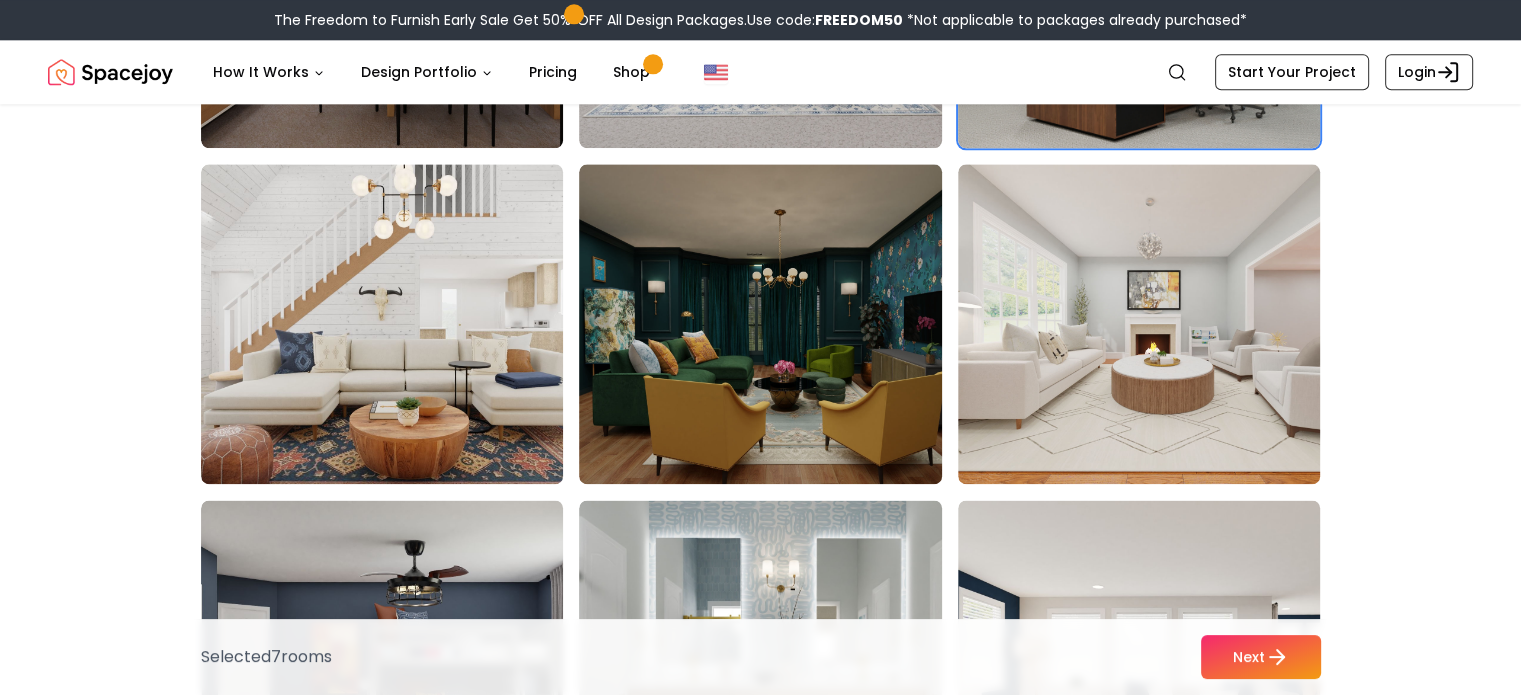 scroll, scrollTop: 2464, scrollLeft: 0, axis: vertical 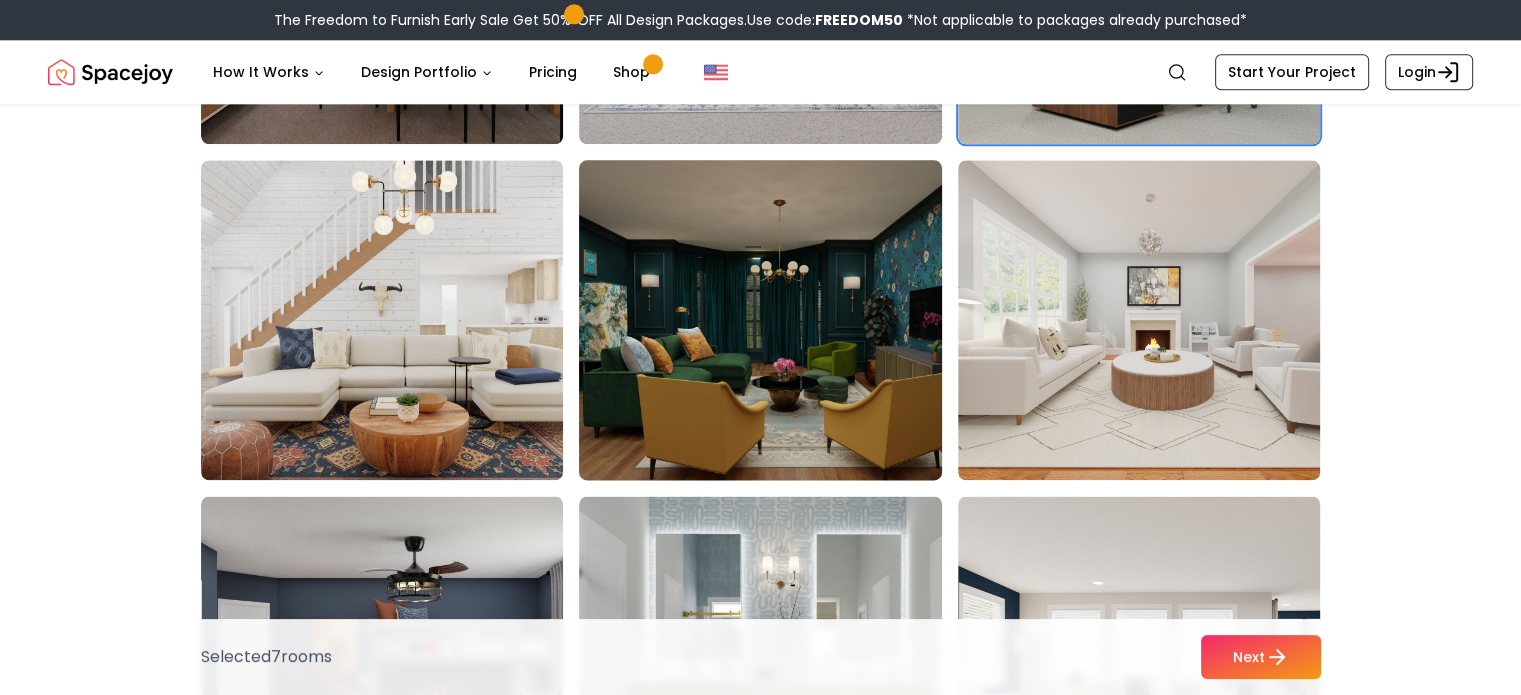 click at bounding box center [779, 320] 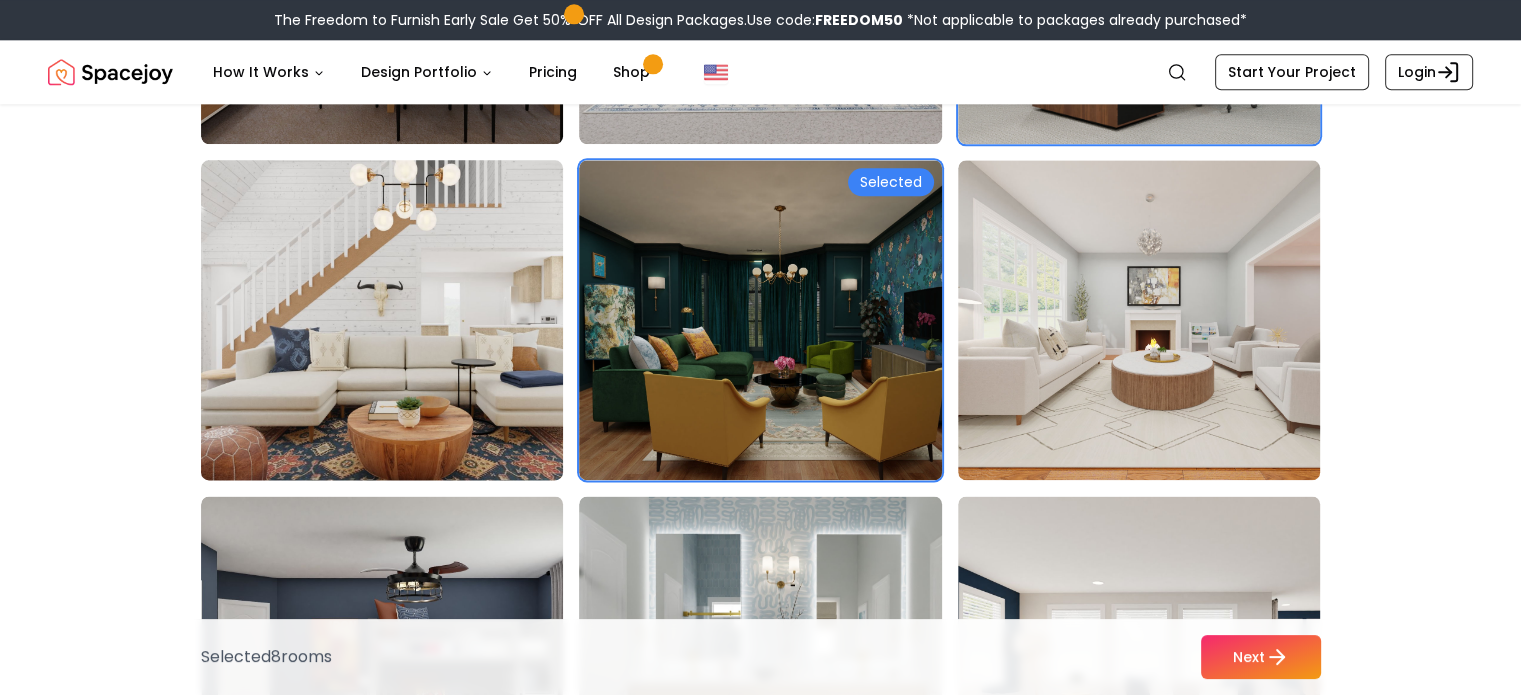 click at bounding box center (401, 320) 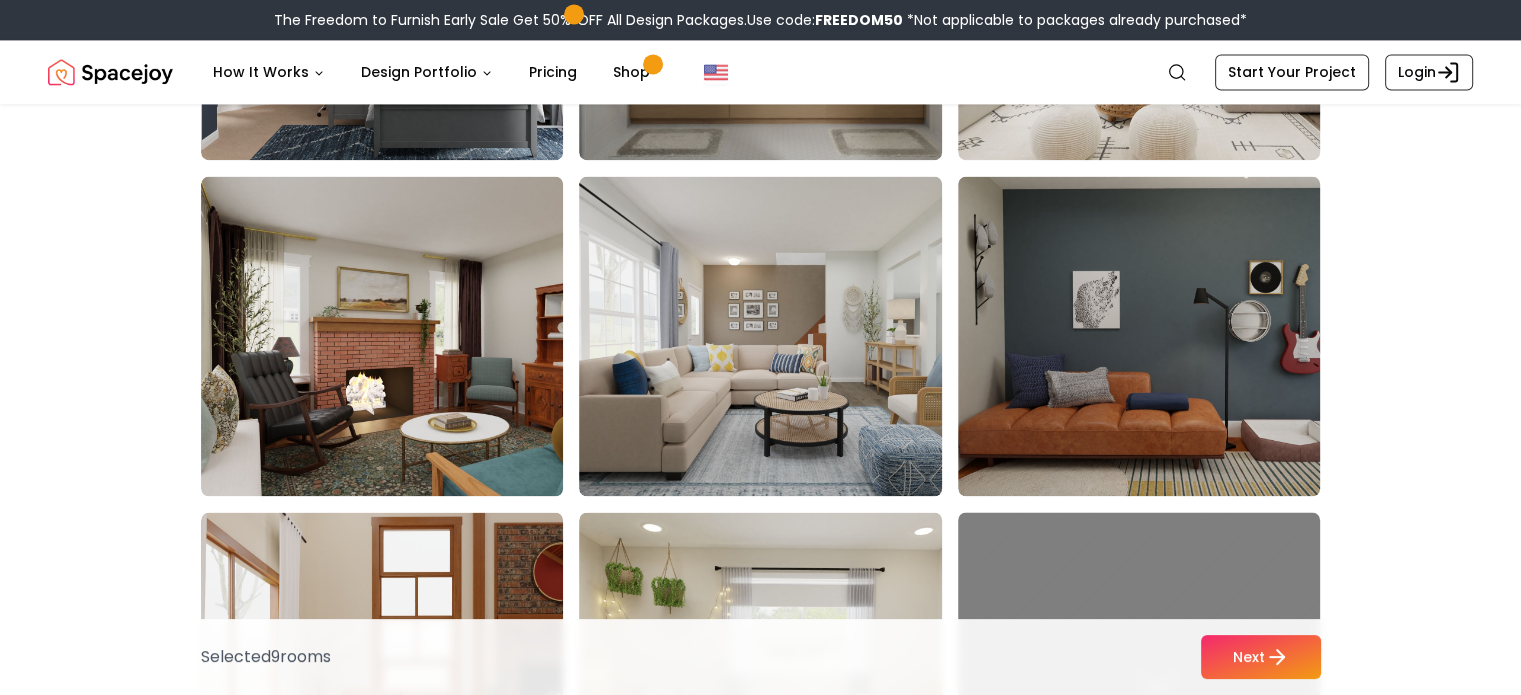 scroll, scrollTop: 3122, scrollLeft: 0, axis: vertical 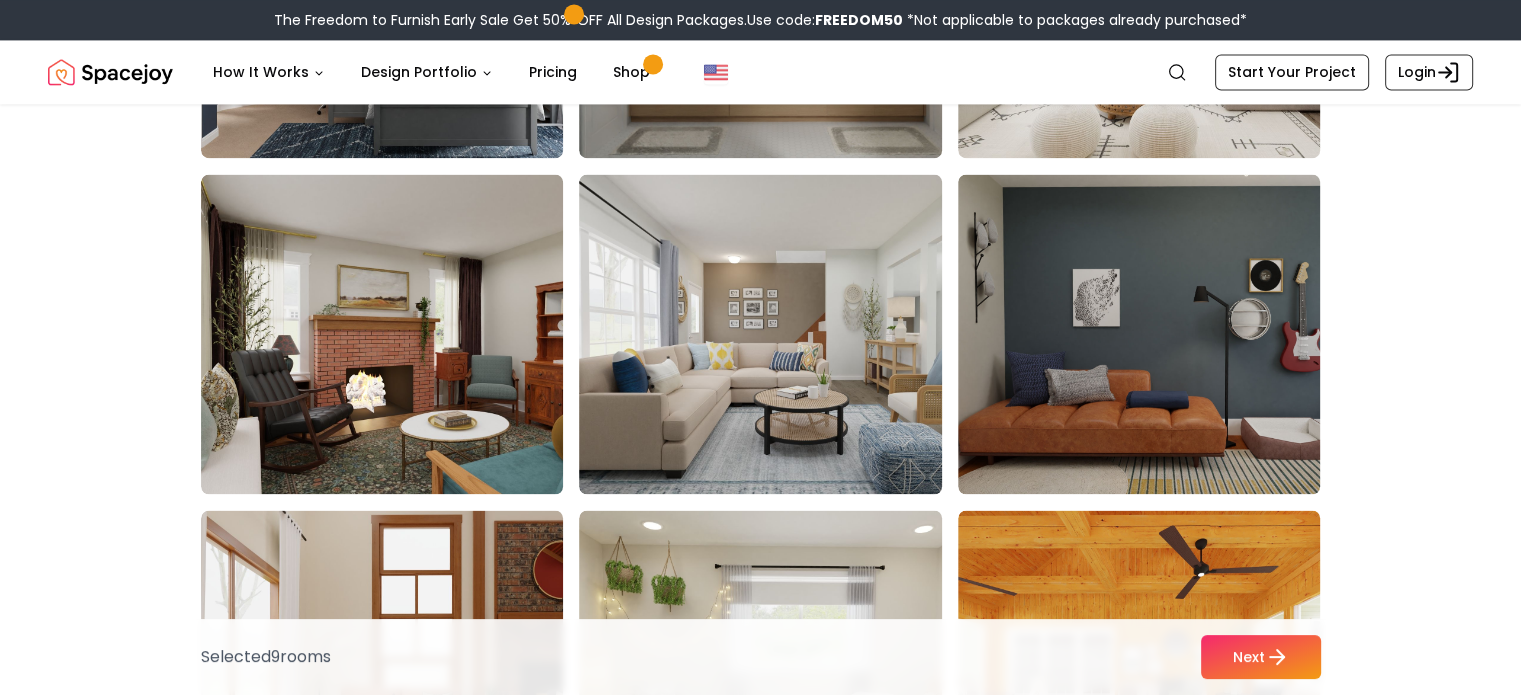 click at bounding box center (401, 334) 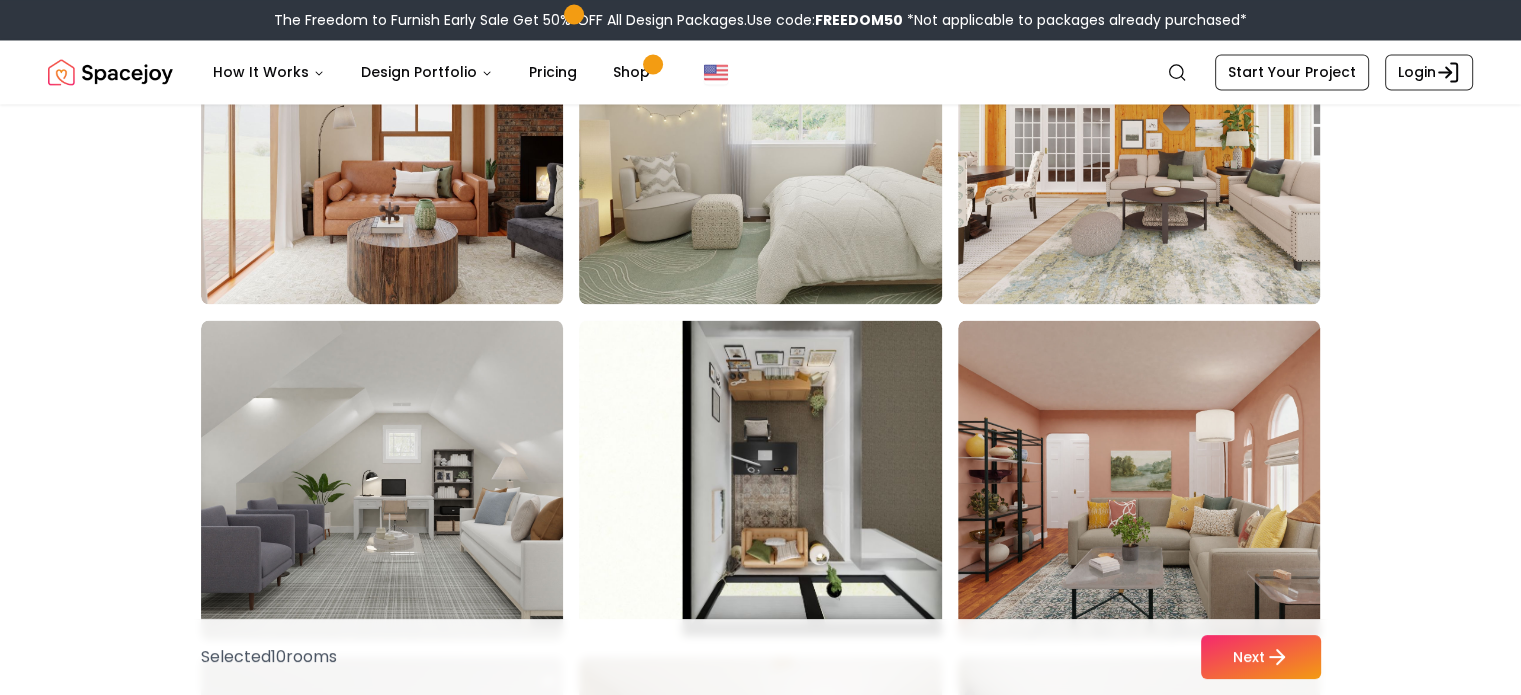 scroll, scrollTop: 3704, scrollLeft: 0, axis: vertical 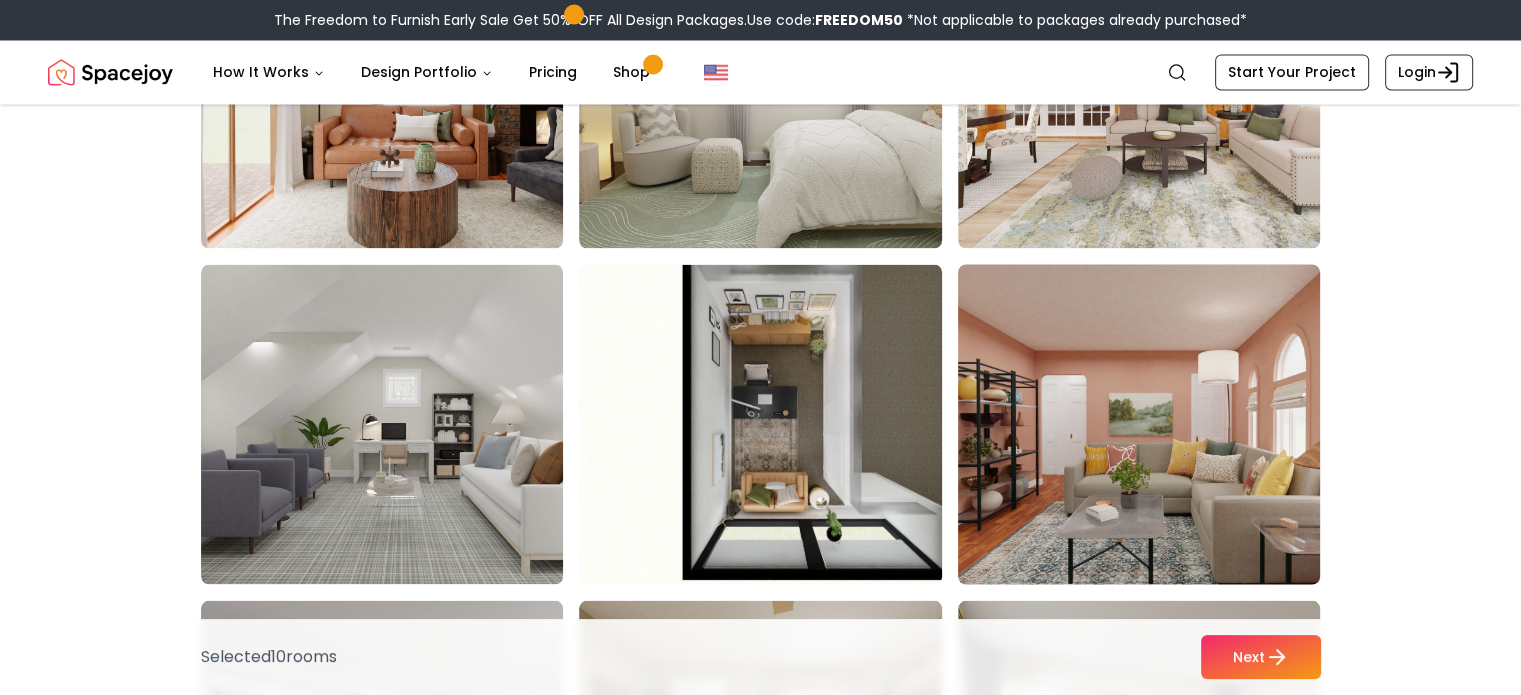 click at bounding box center [1158, 424] 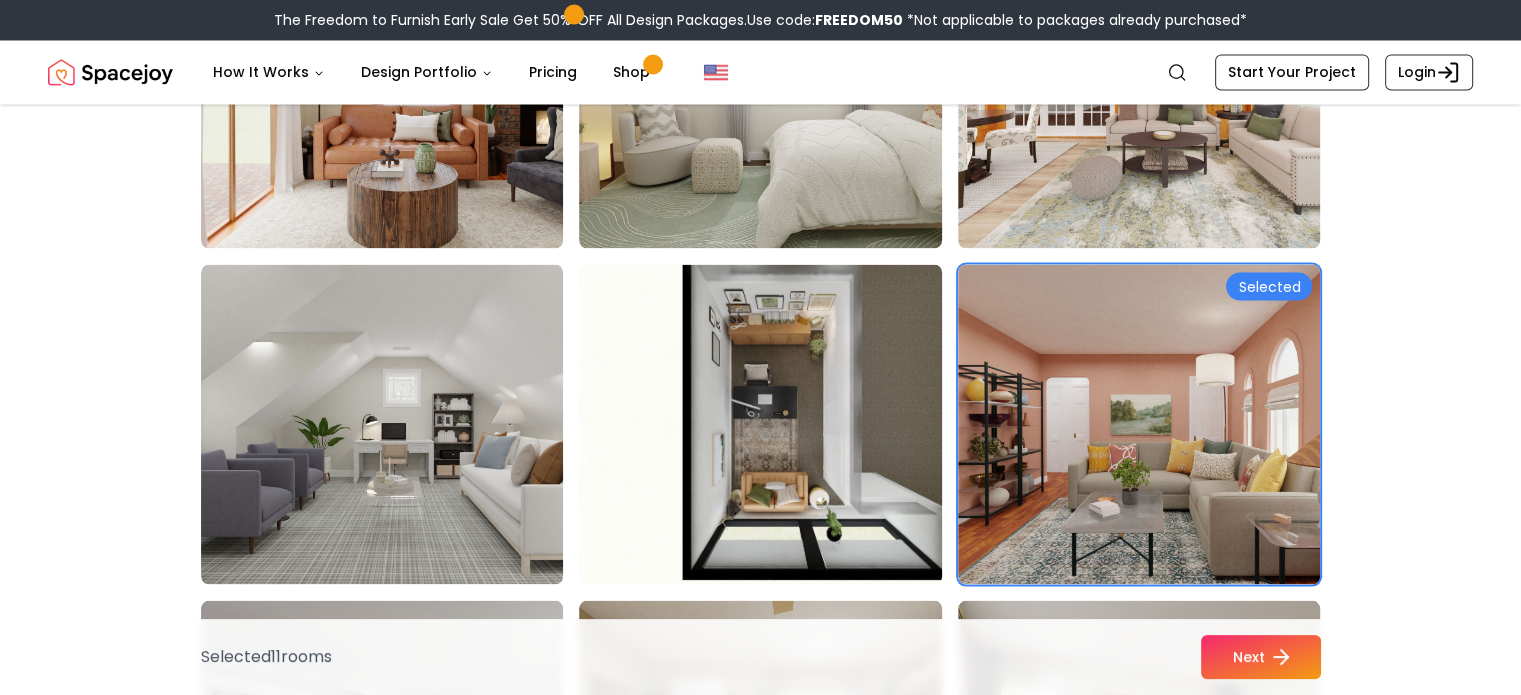 click 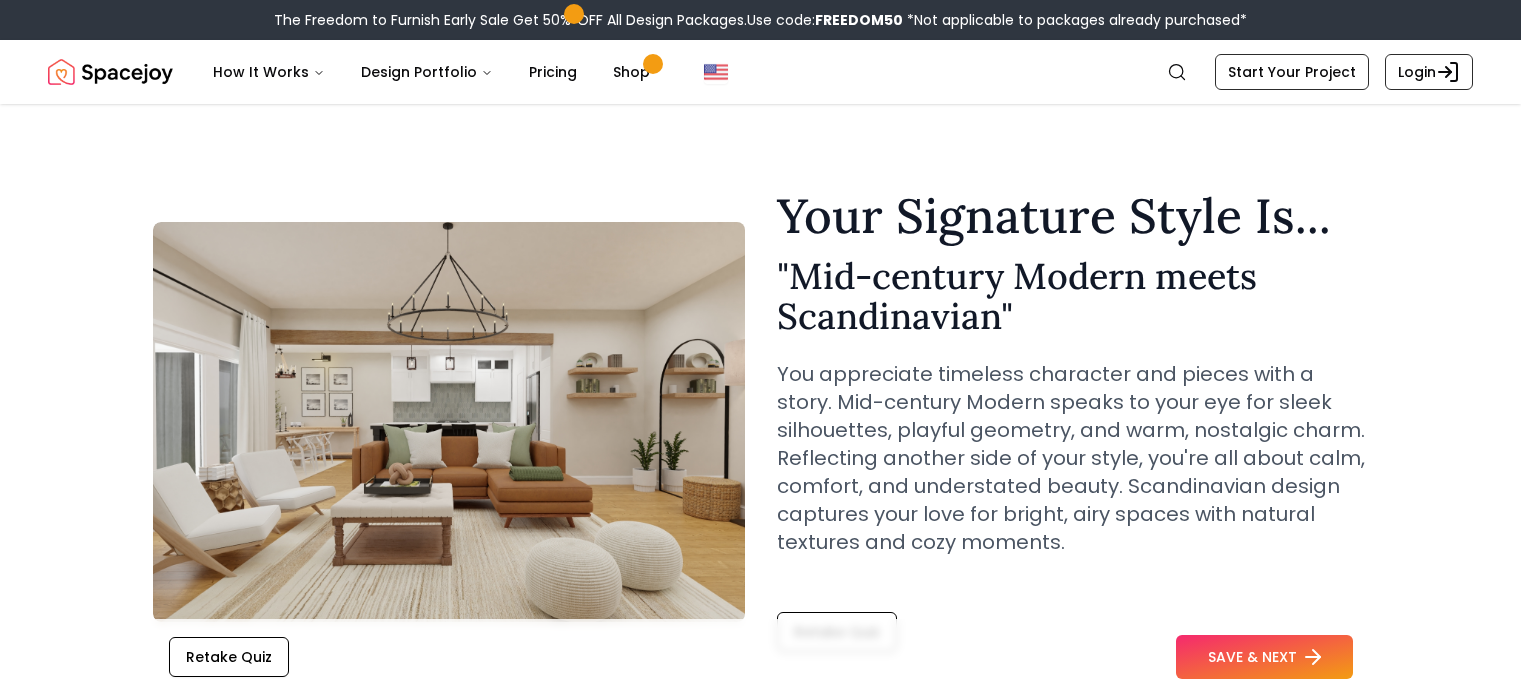 scroll, scrollTop: 0, scrollLeft: 0, axis: both 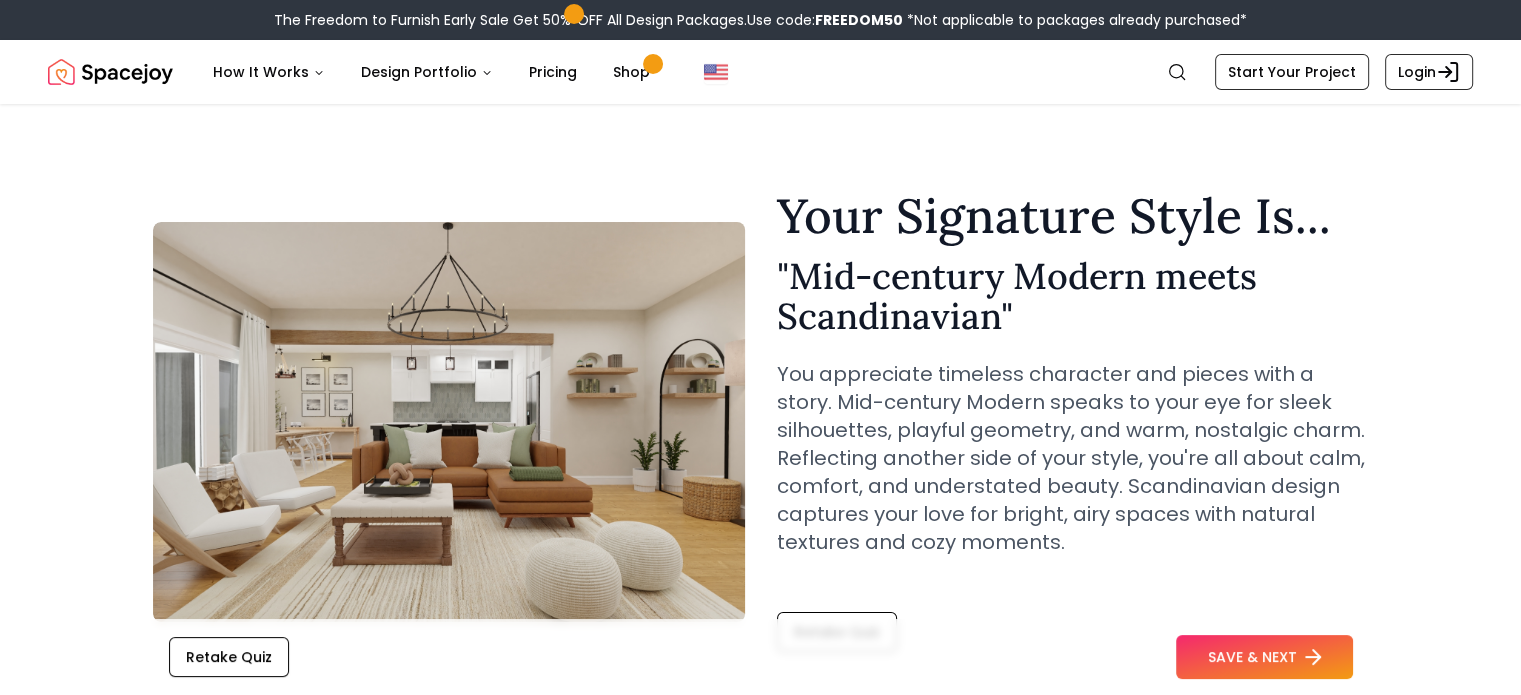 click on "SAVE & NEXT" at bounding box center [1264, 657] 